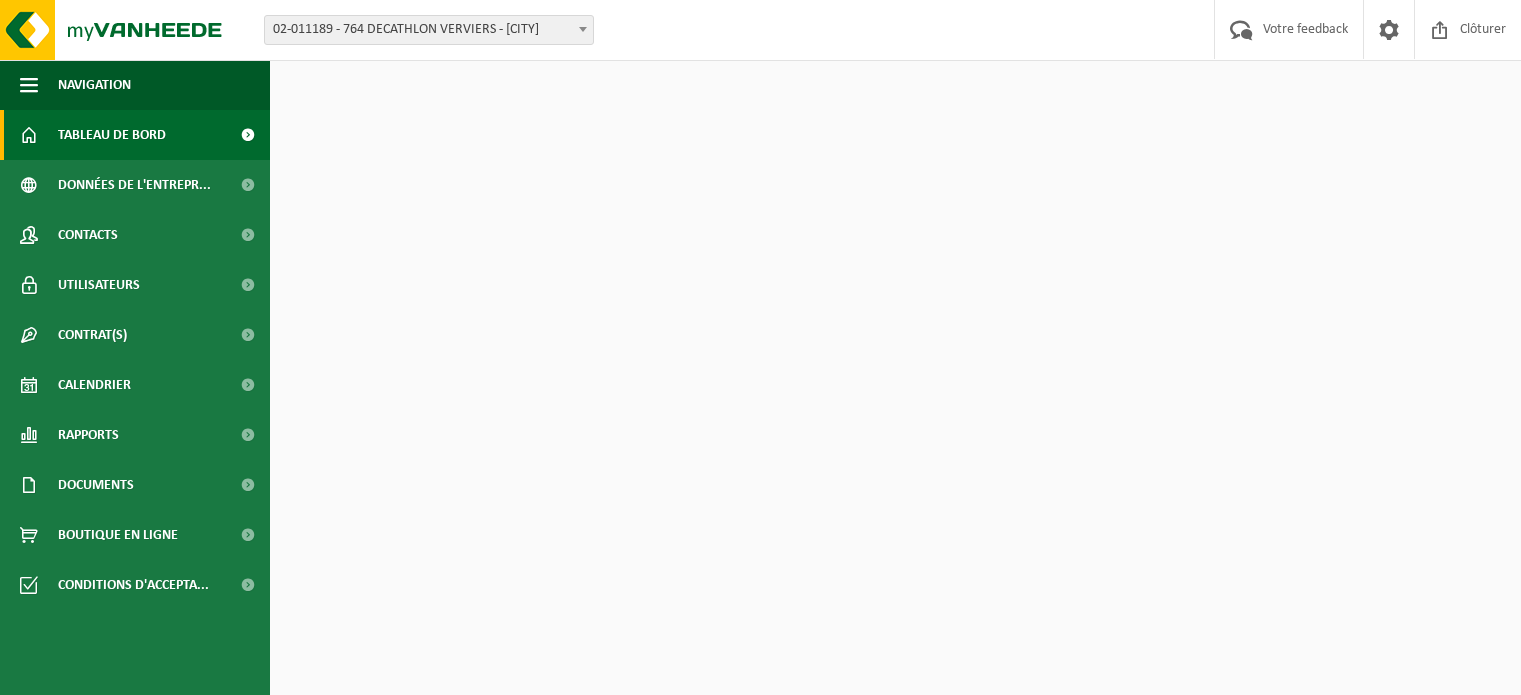 scroll, scrollTop: 0, scrollLeft: 0, axis: both 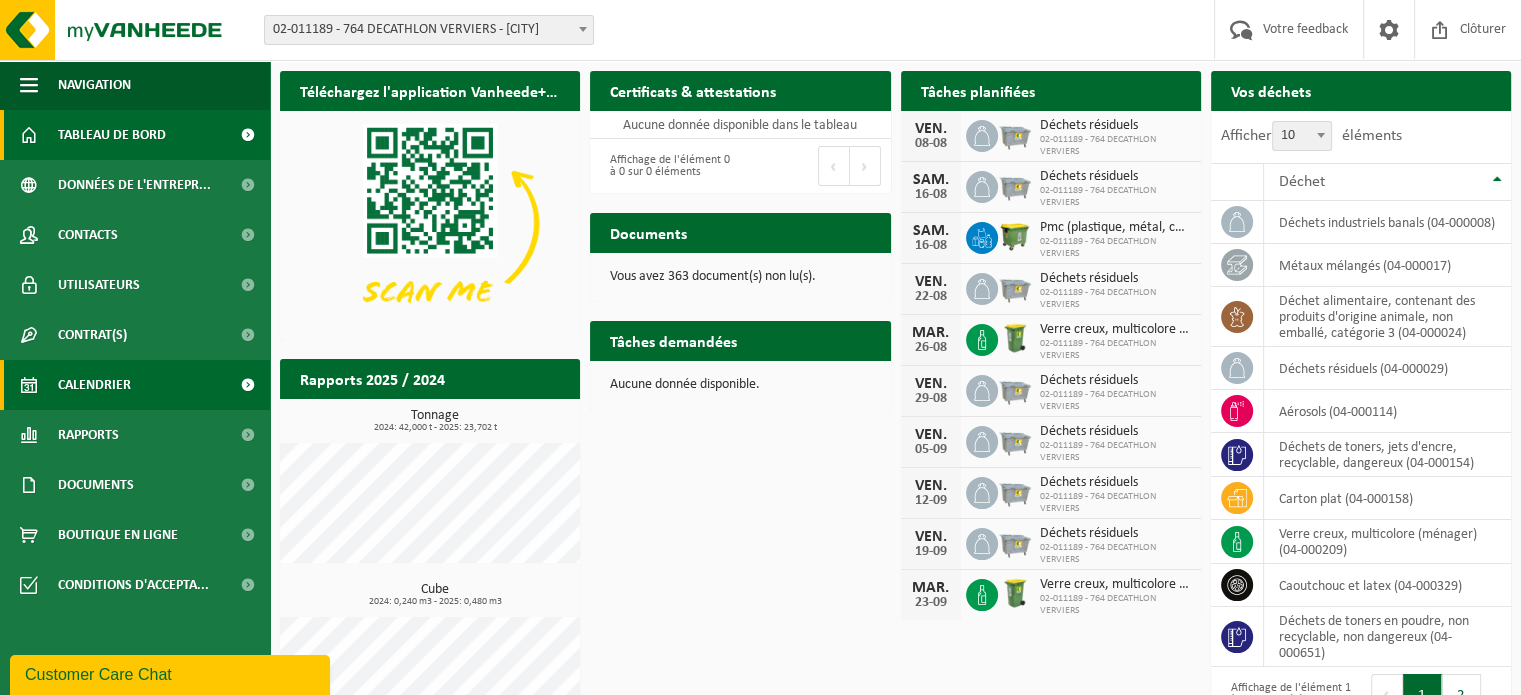 click on "Calendrier" at bounding box center [135, 385] 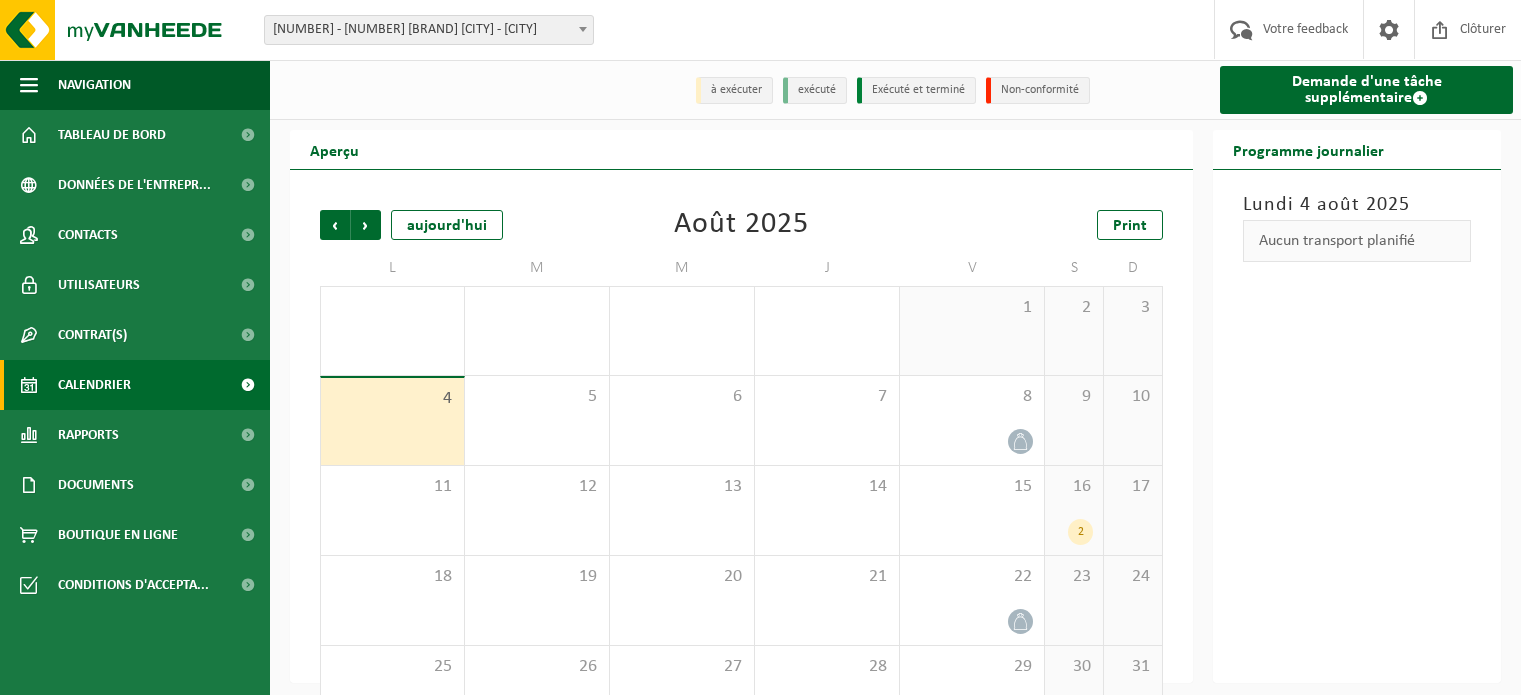 scroll, scrollTop: 0, scrollLeft: 0, axis: both 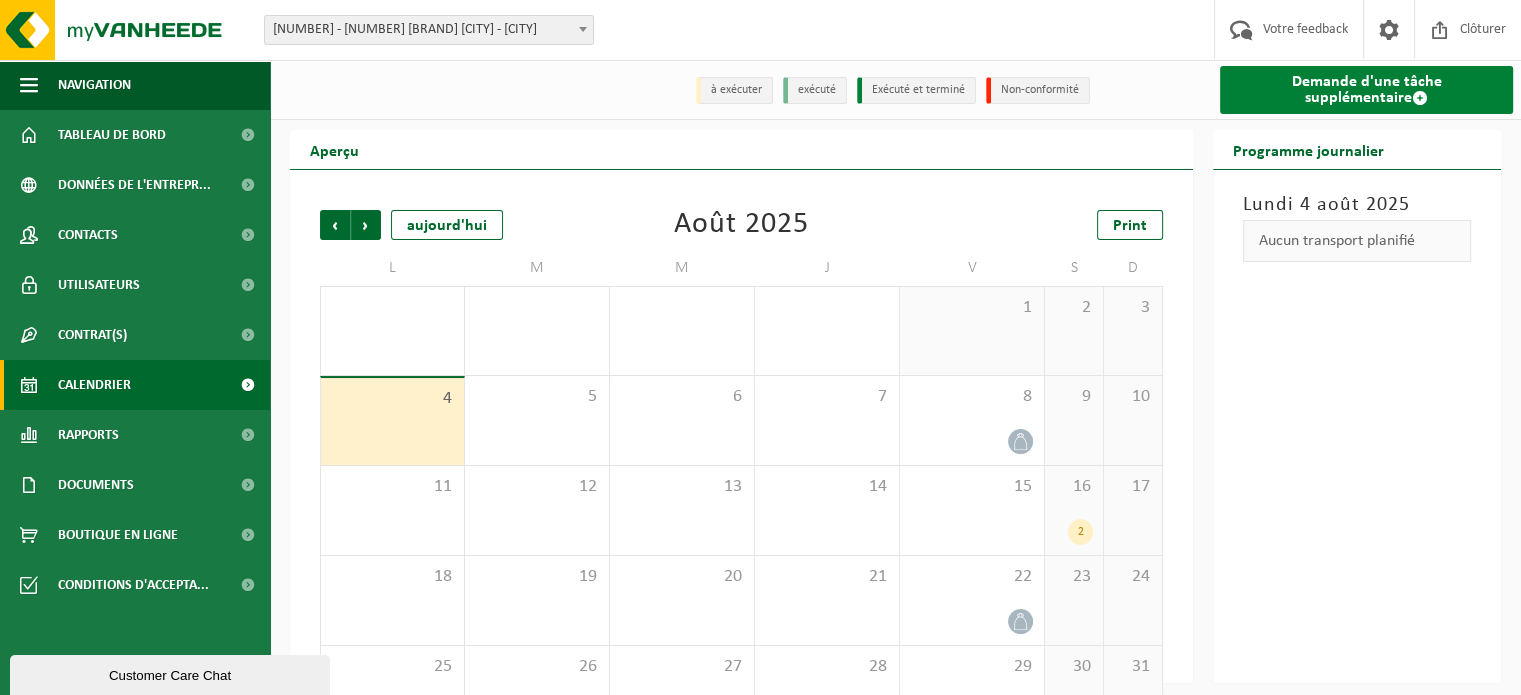 click on "Demande d'une tâche supplémentaire" at bounding box center [1366, 90] 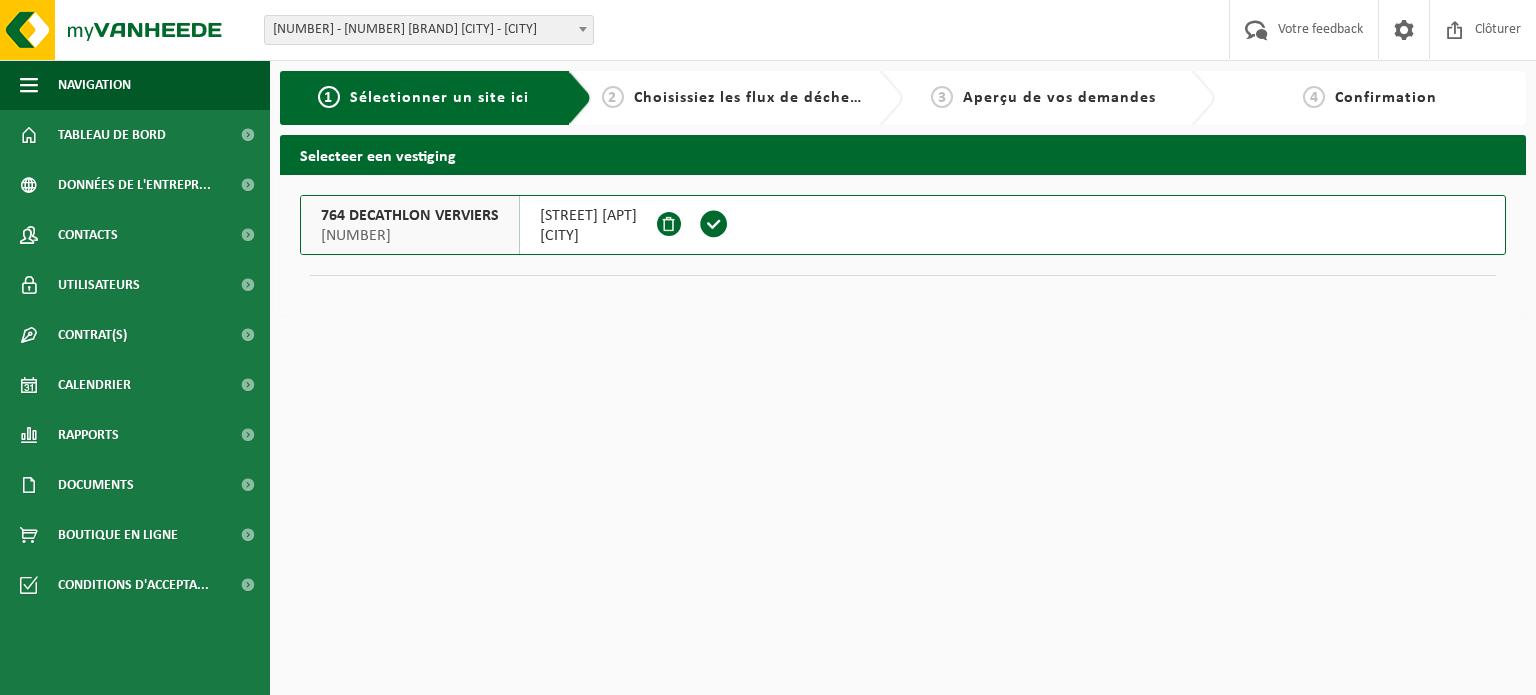 scroll, scrollTop: 0, scrollLeft: 0, axis: both 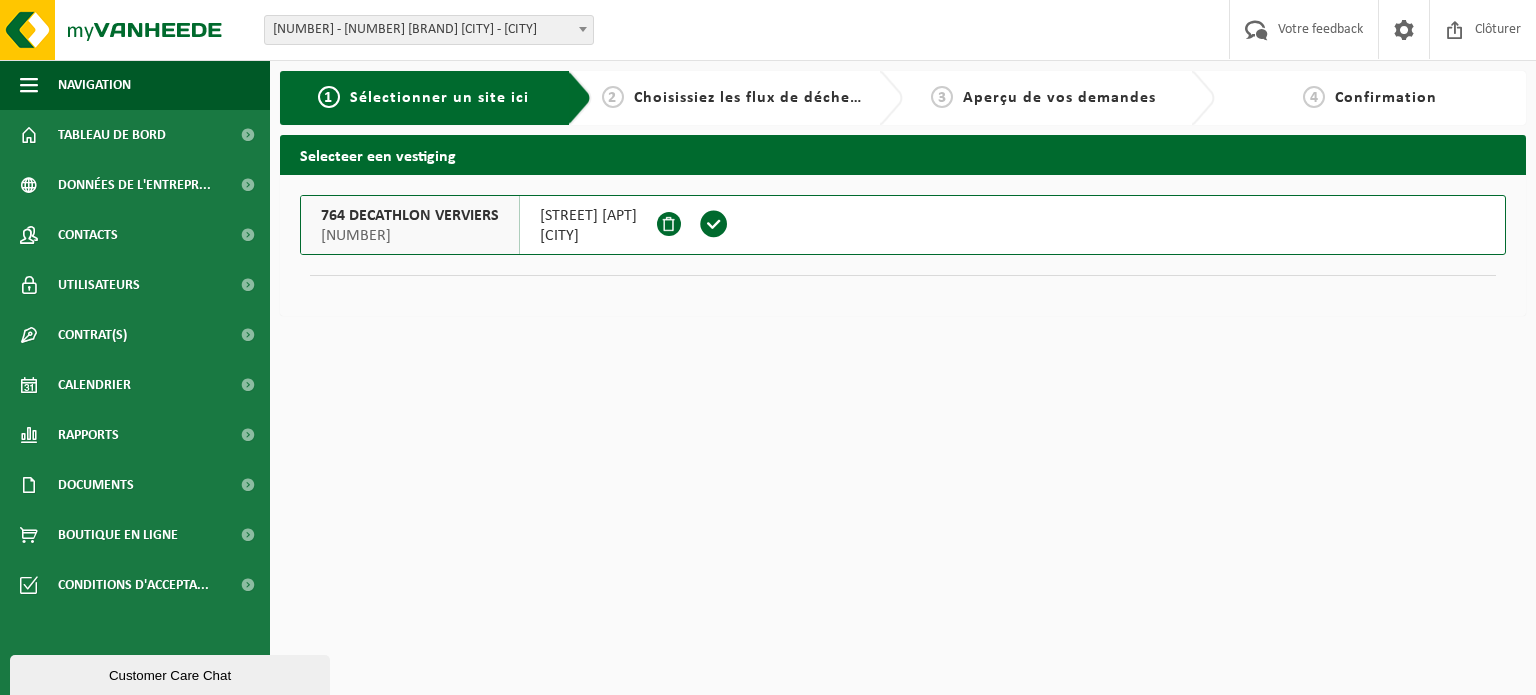 click on "RUE DE LA STATION 8 C/23" at bounding box center (588, 216) 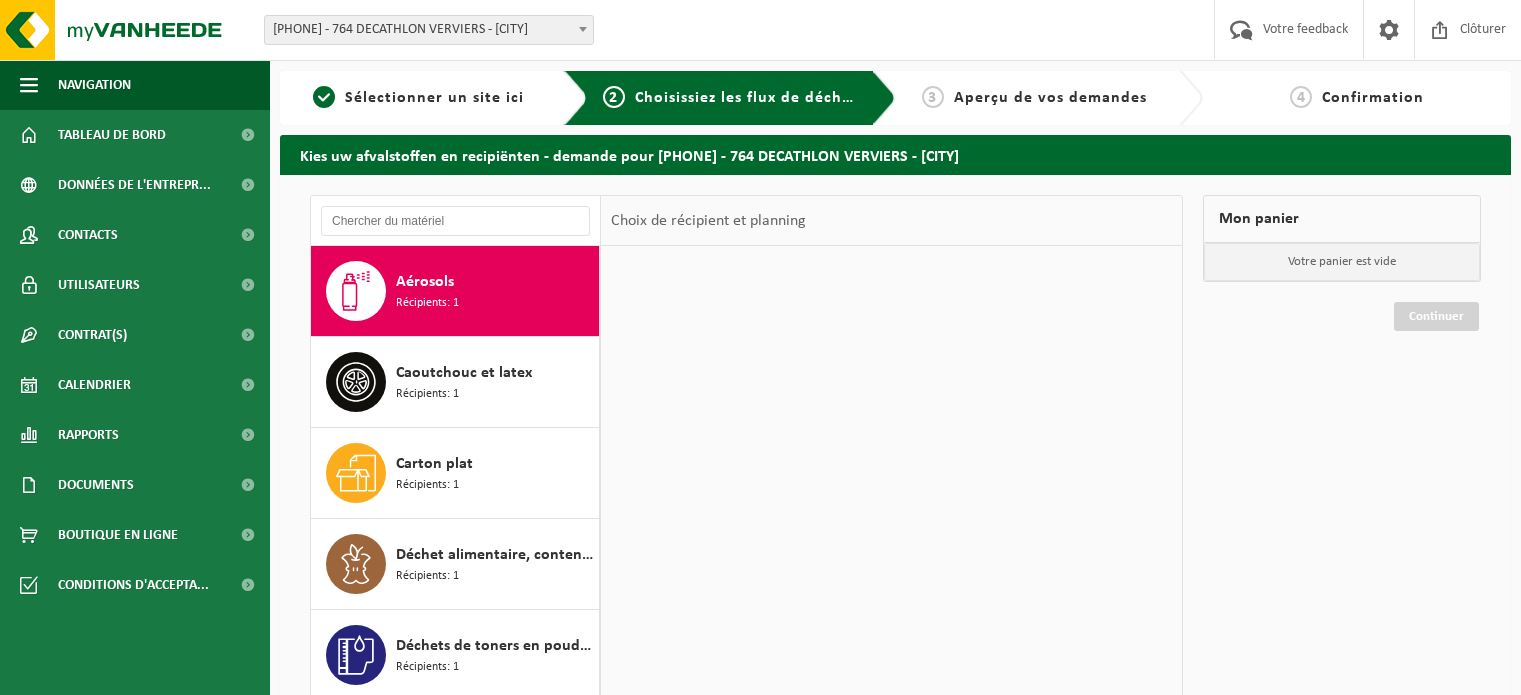scroll, scrollTop: 0, scrollLeft: 0, axis: both 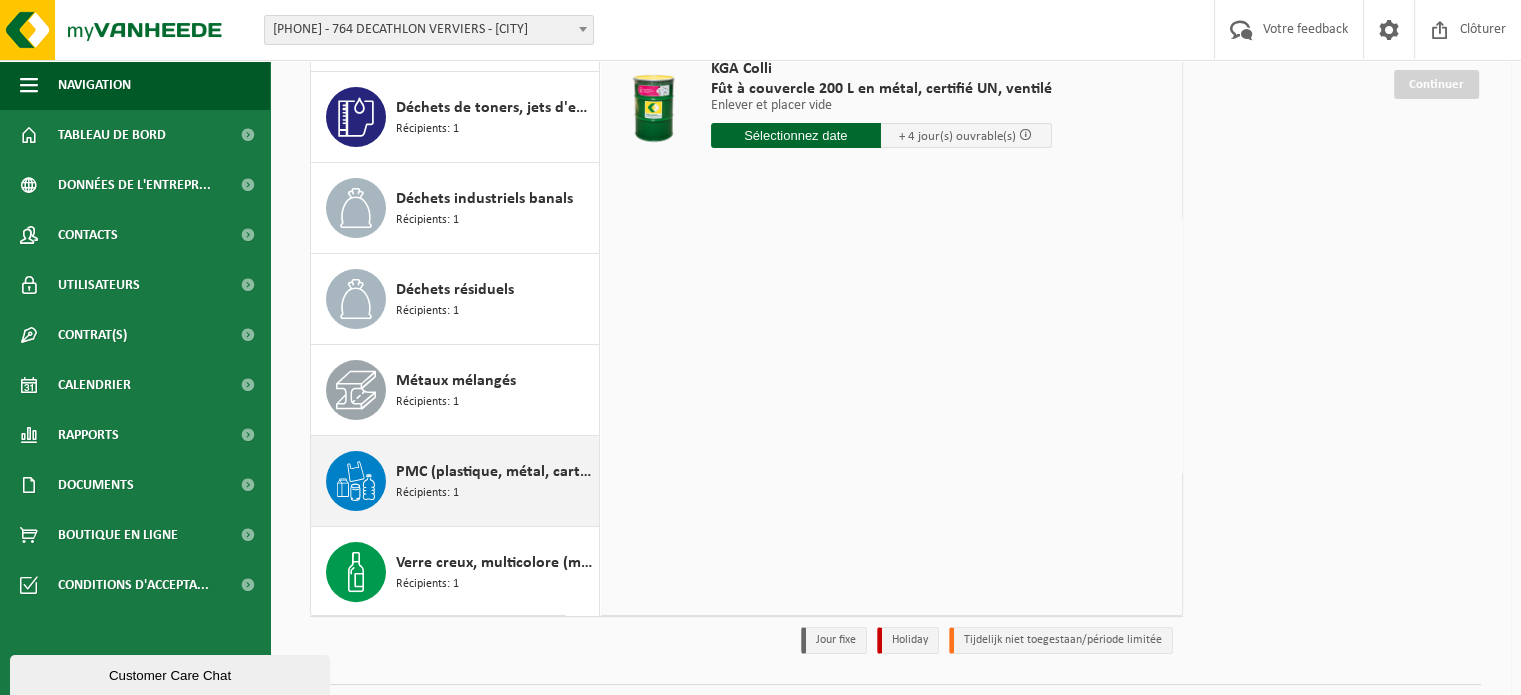 click on "PMC (plastique, métal, carton boisson) (industriel)" at bounding box center (495, 472) 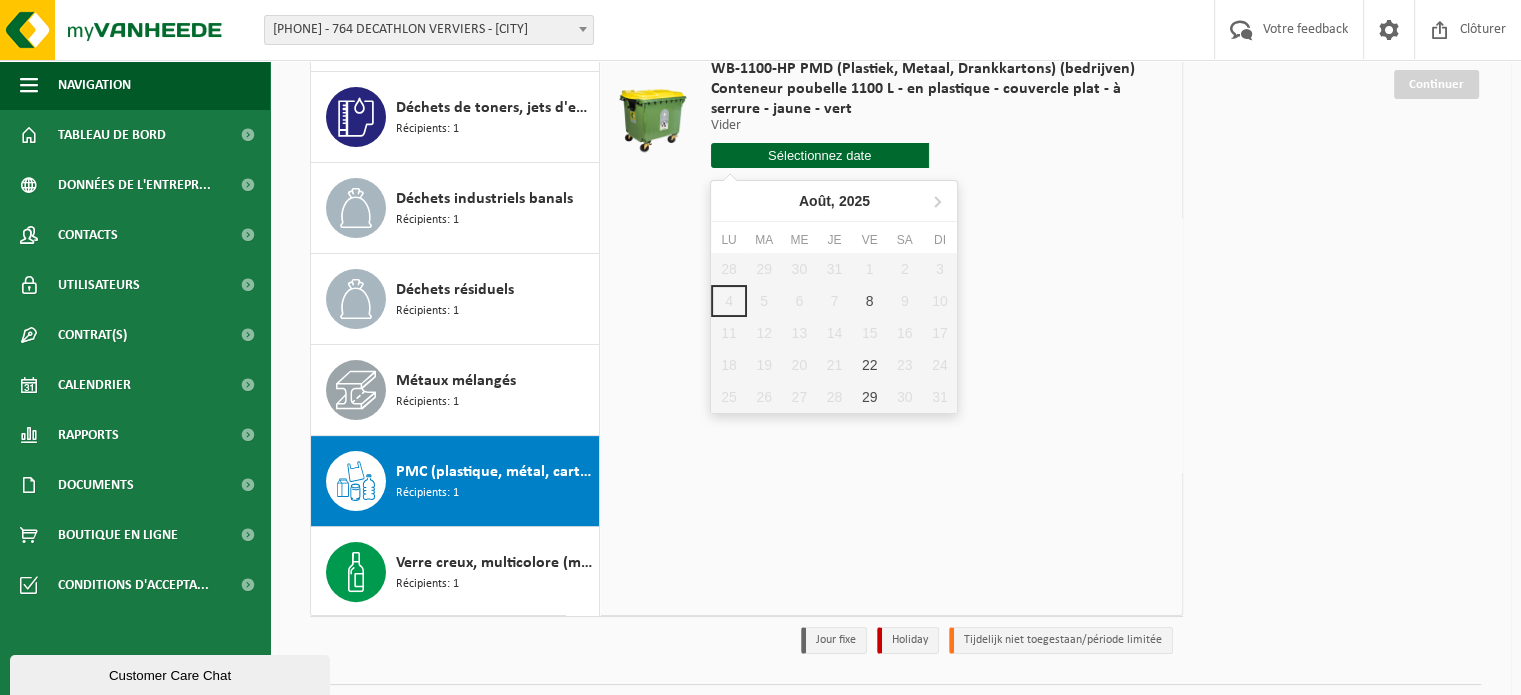 click at bounding box center [820, 155] 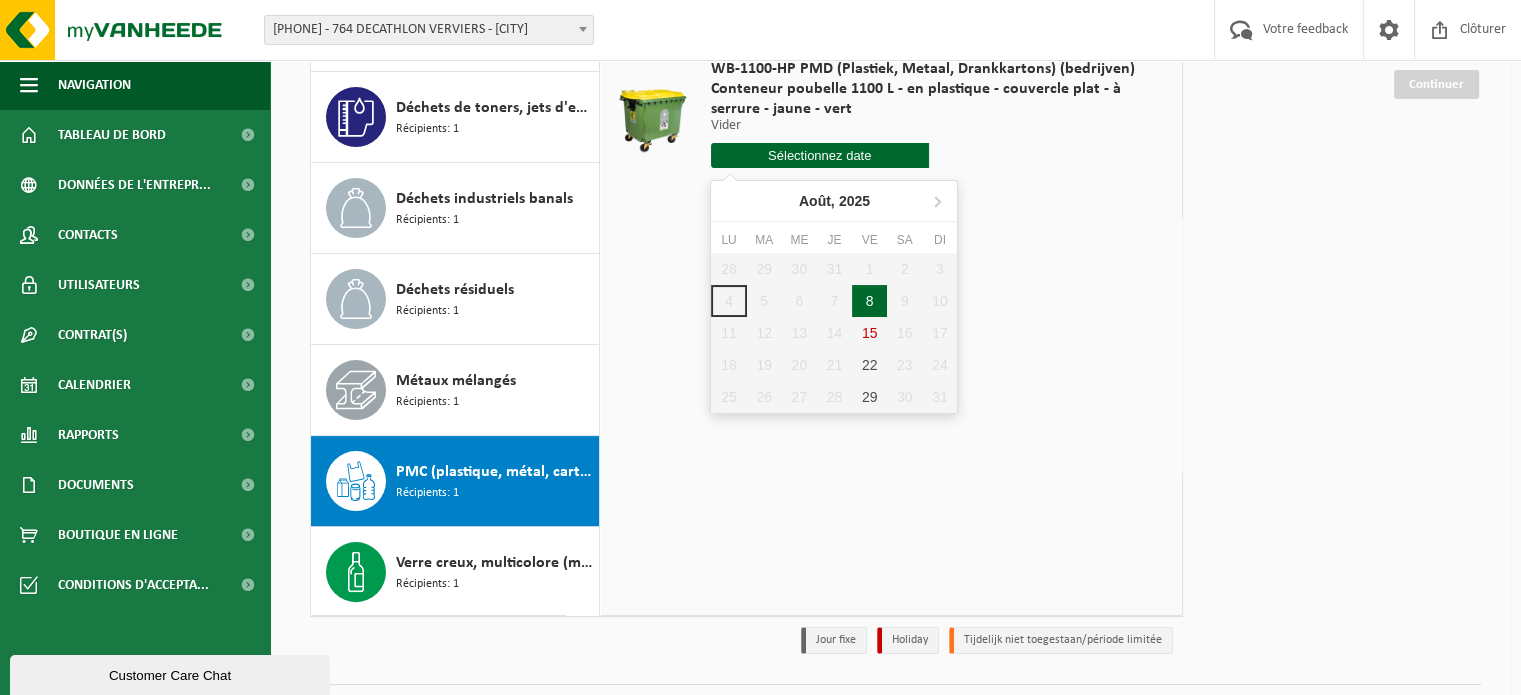 click on "8" at bounding box center [869, 301] 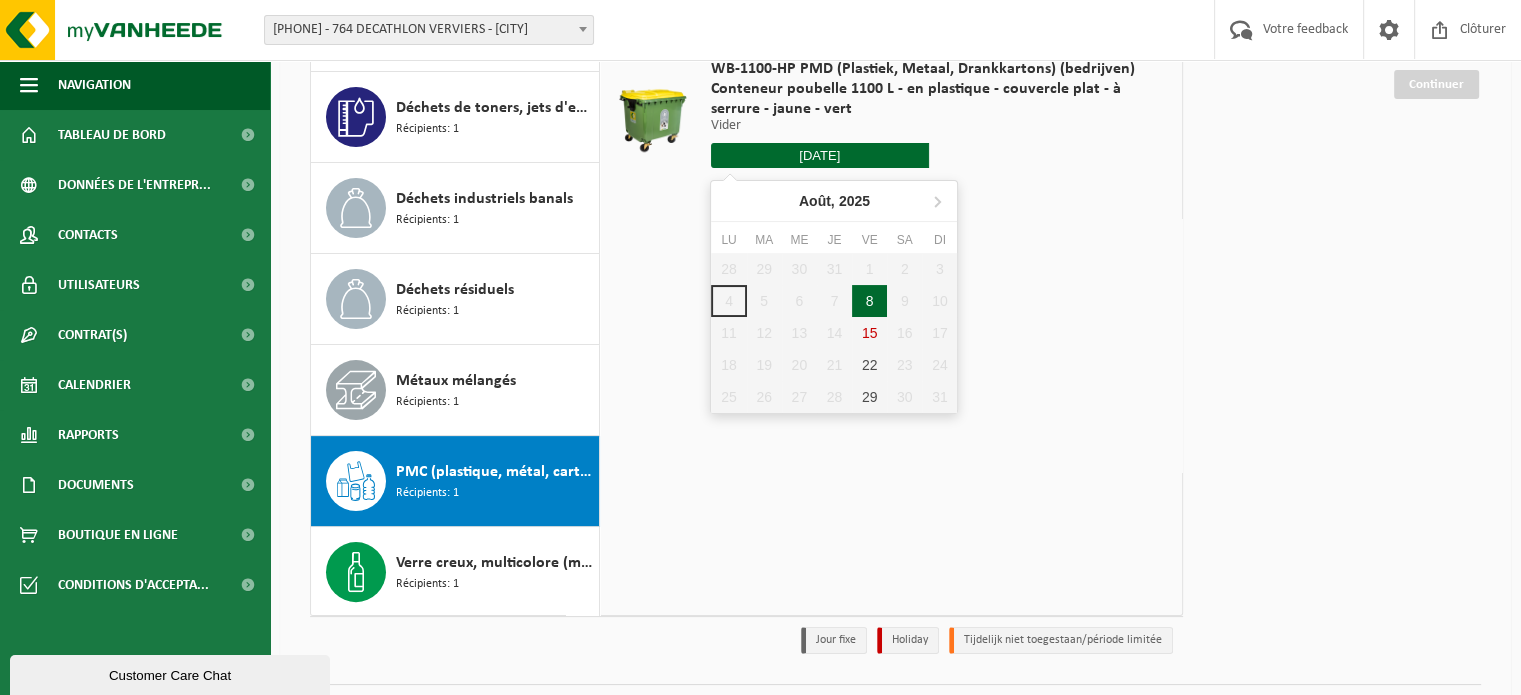 type on "à partir de 2025-08-08" 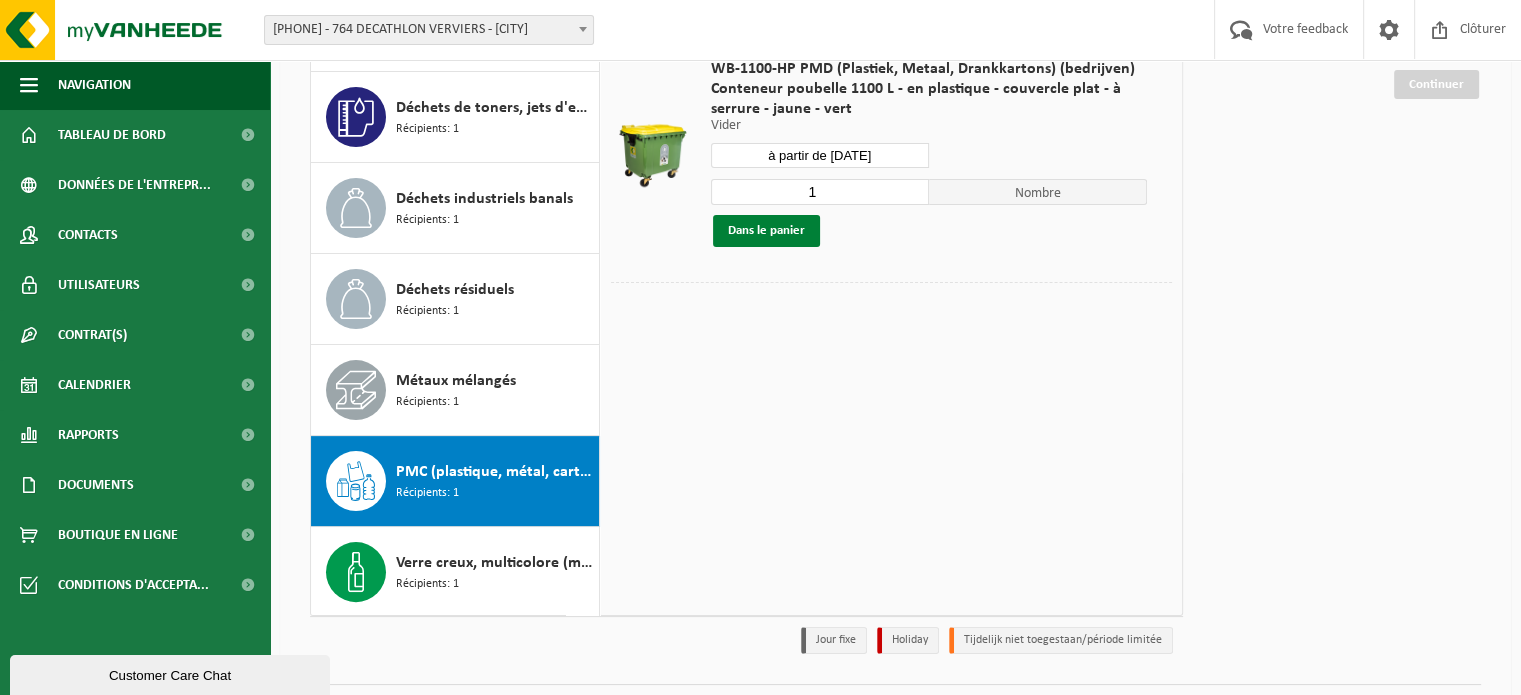 click on "Dans le panier" at bounding box center (766, 231) 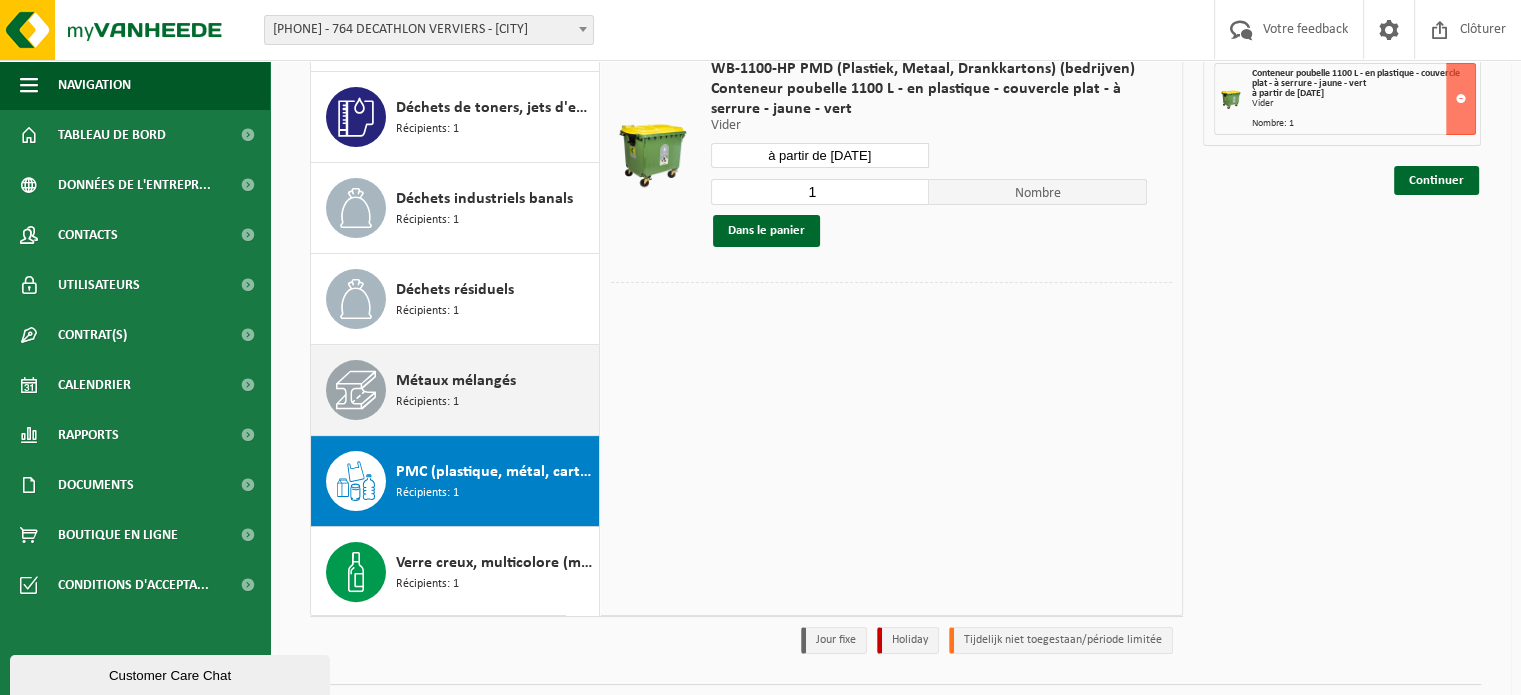click on "Métaux mélangés   Récipients: 1" at bounding box center (495, 390) 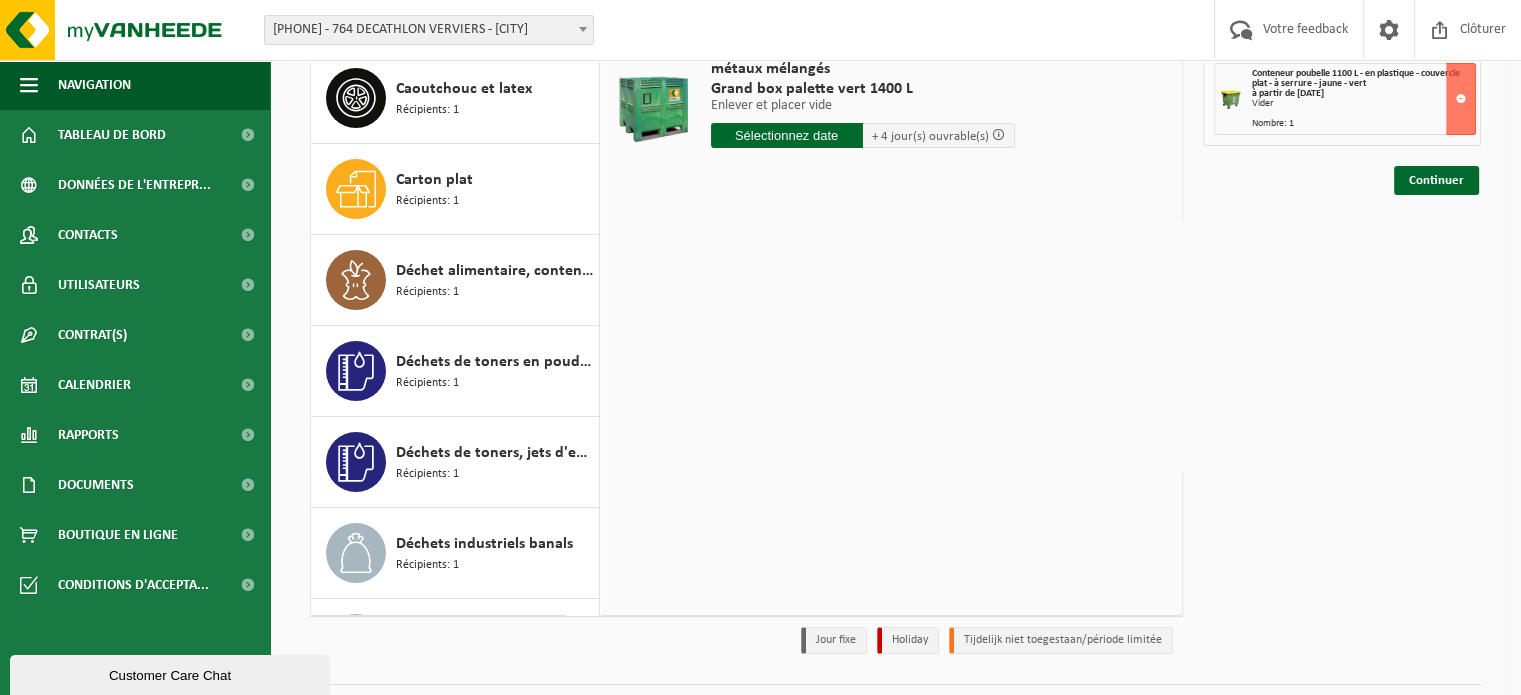 scroll, scrollTop: 0, scrollLeft: 0, axis: both 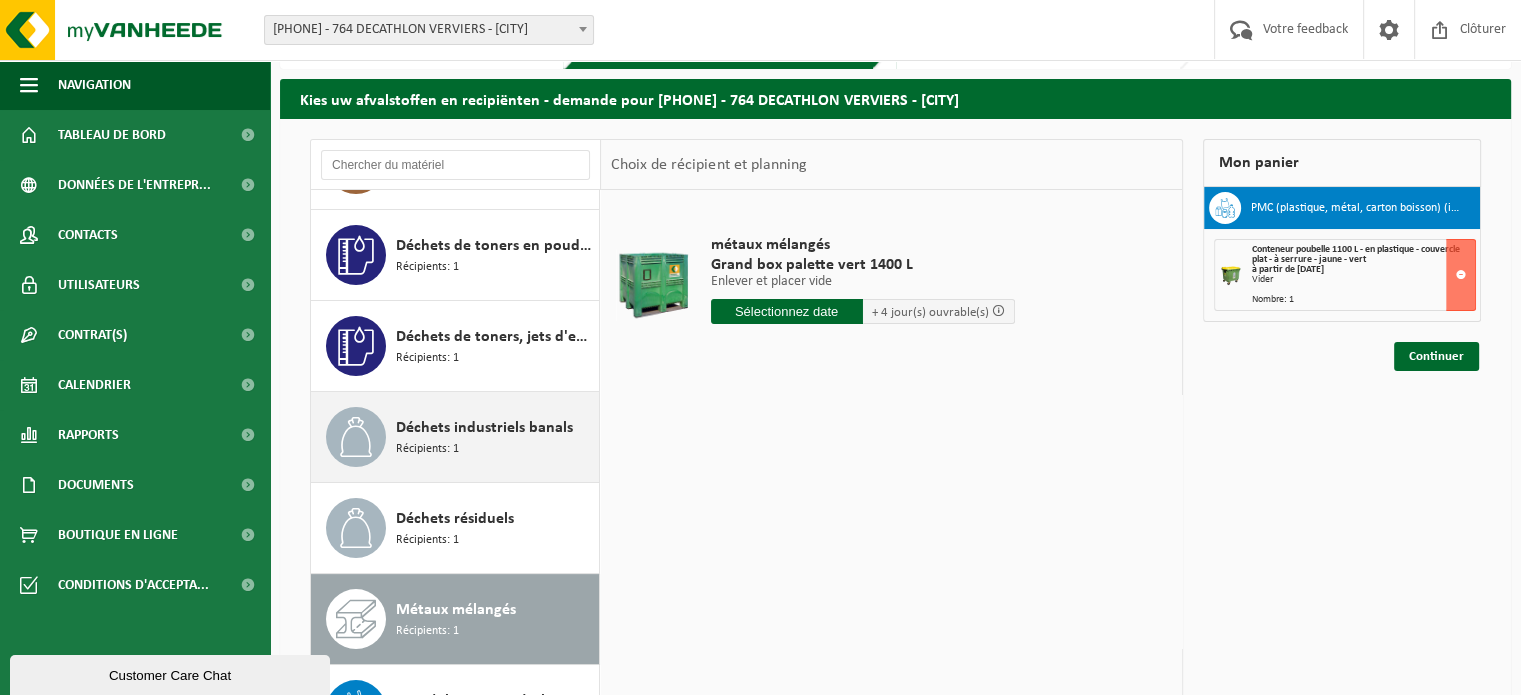 click on "Déchets industriels banals" at bounding box center [484, 428] 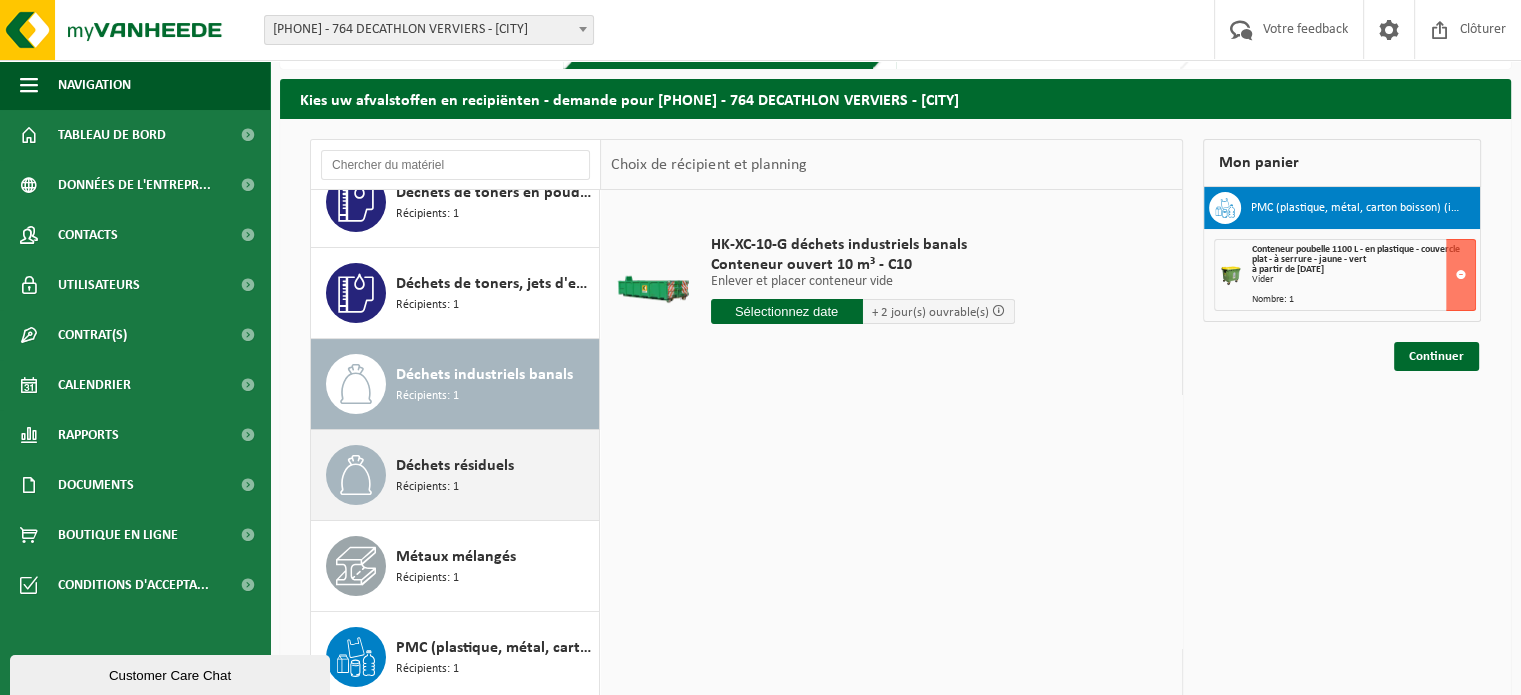 click on "Récipients: 1" at bounding box center (427, 487) 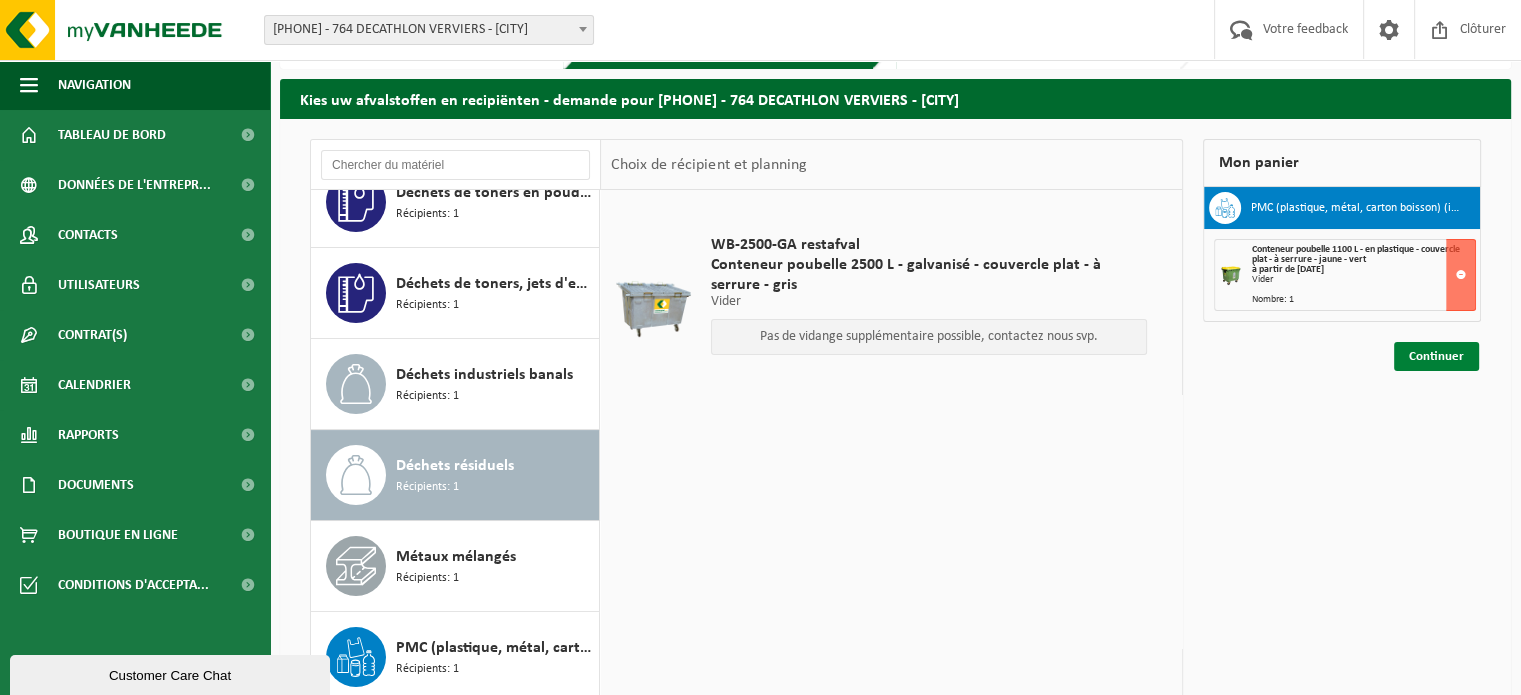 click on "Continuer" at bounding box center [1436, 356] 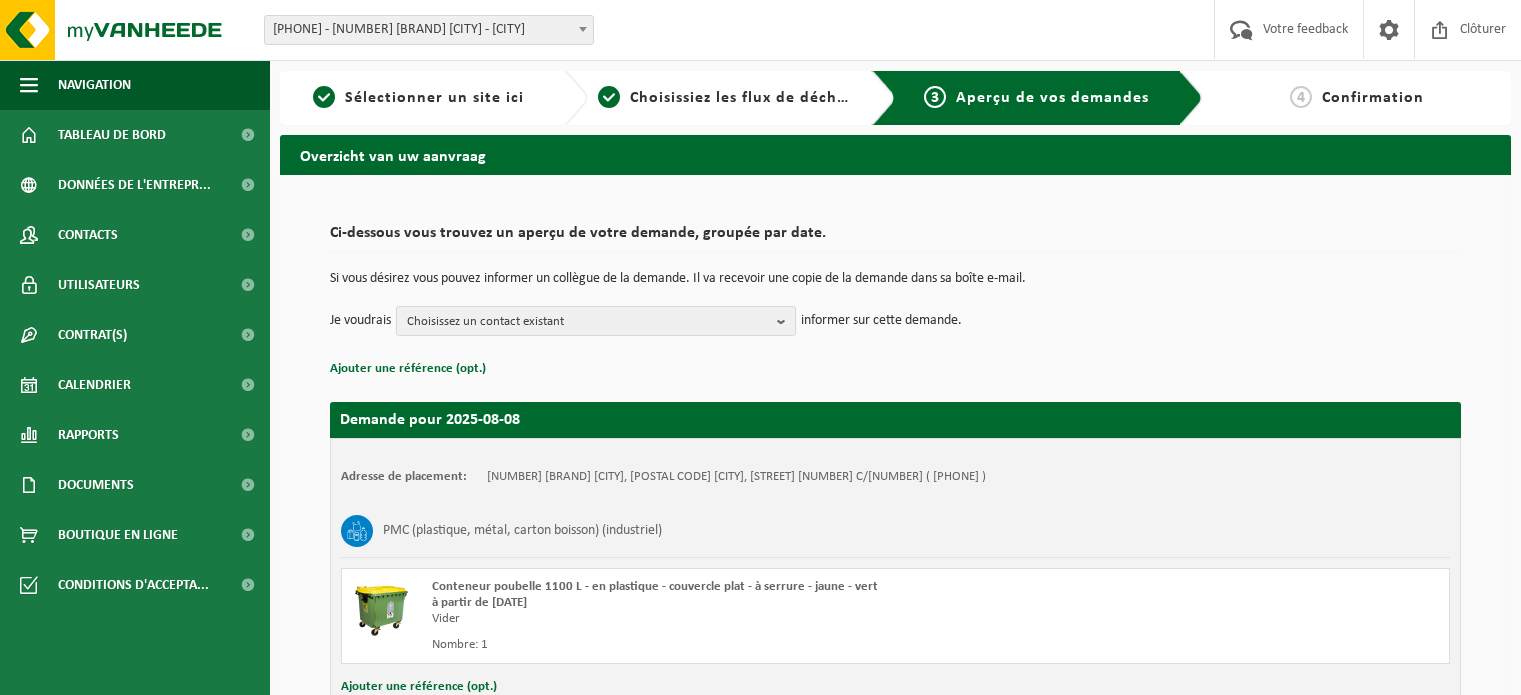 scroll, scrollTop: 0, scrollLeft: 0, axis: both 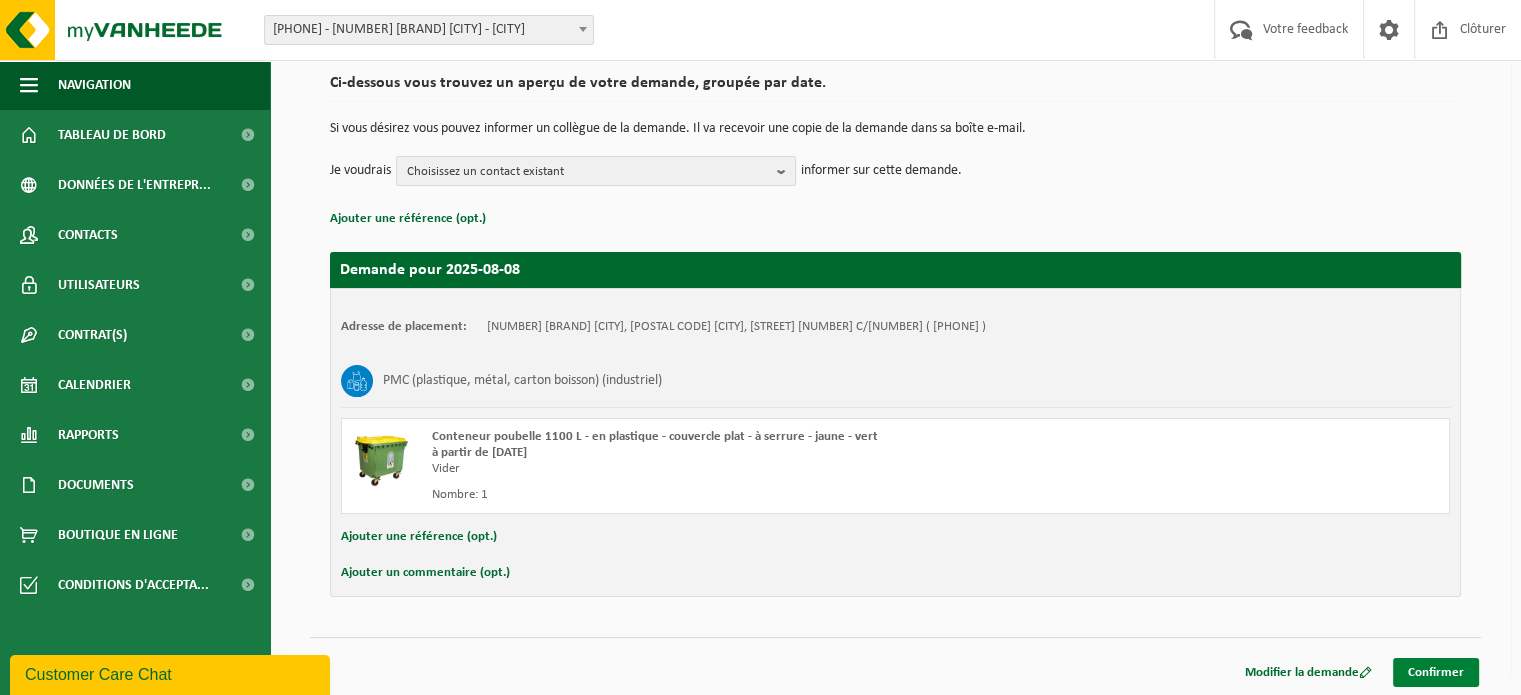 click on "Confirmer" at bounding box center [1436, 672] 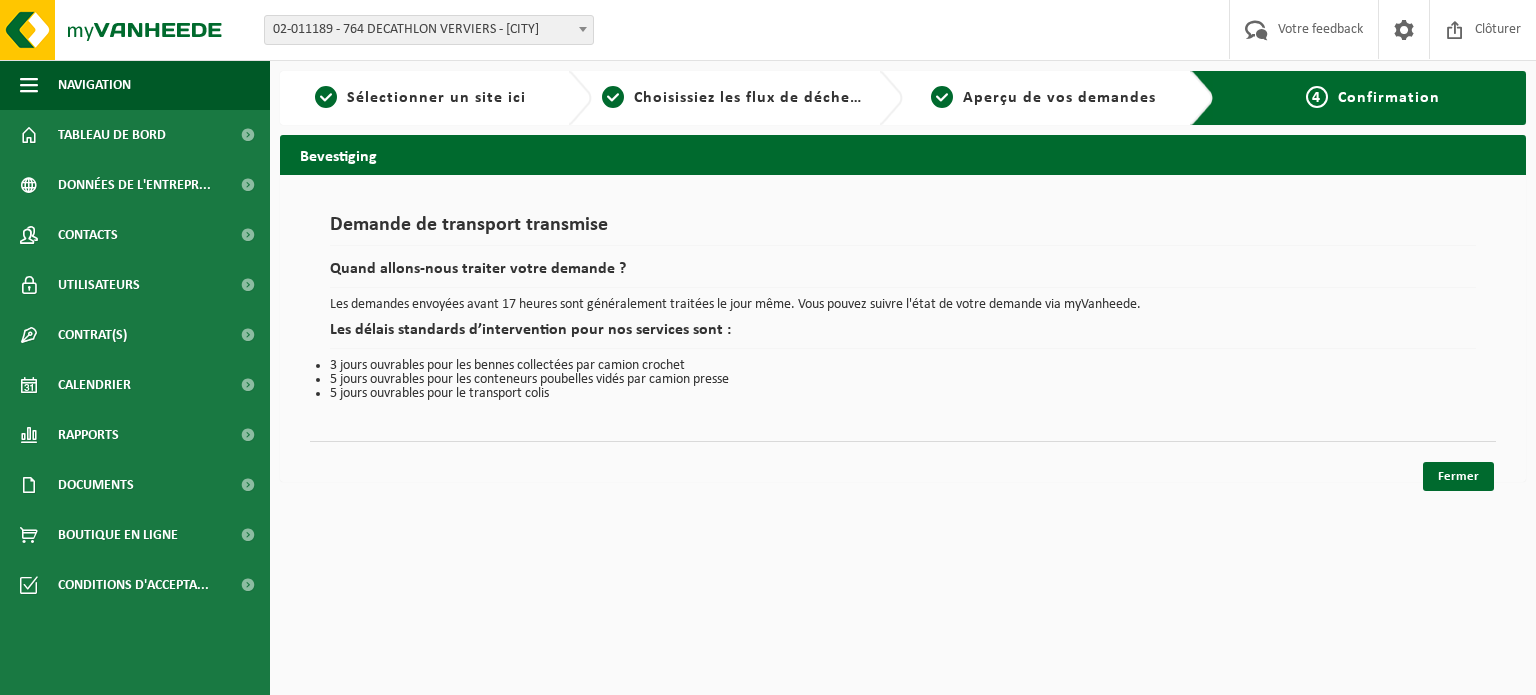 scroll, scrollTop: 0, scrollLeft: 0, axis: both 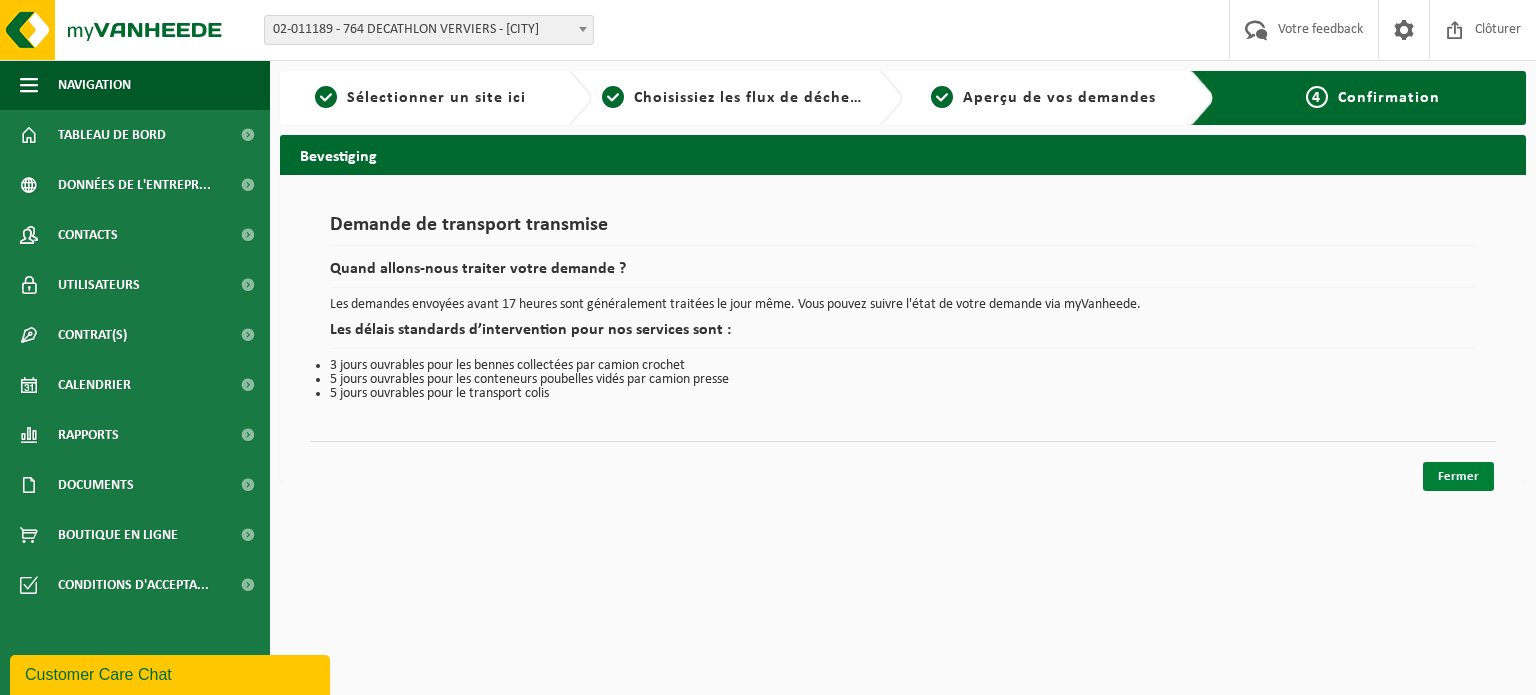 click on "Fermer" at bounding box center (1458, 476) 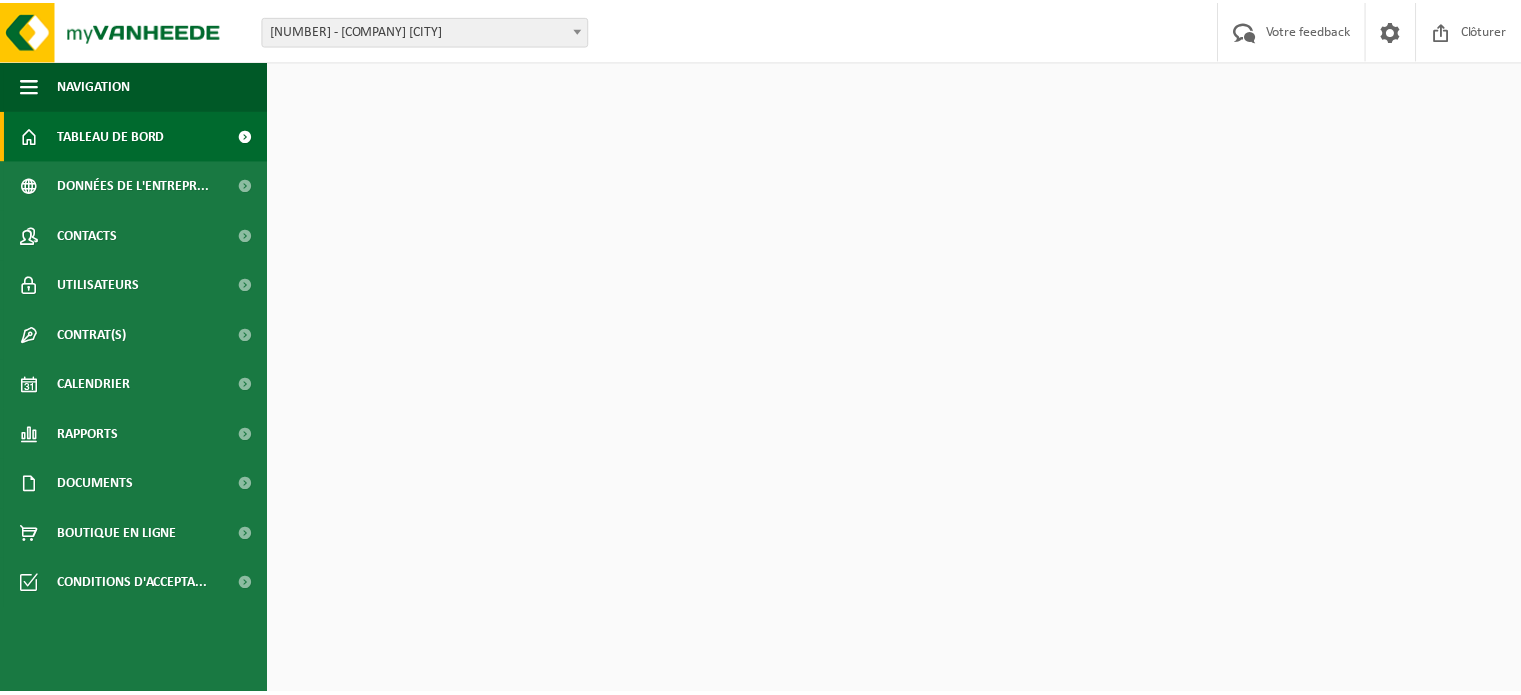 scroll, scrollTop: 0, scrollLeft: 0, axis: both 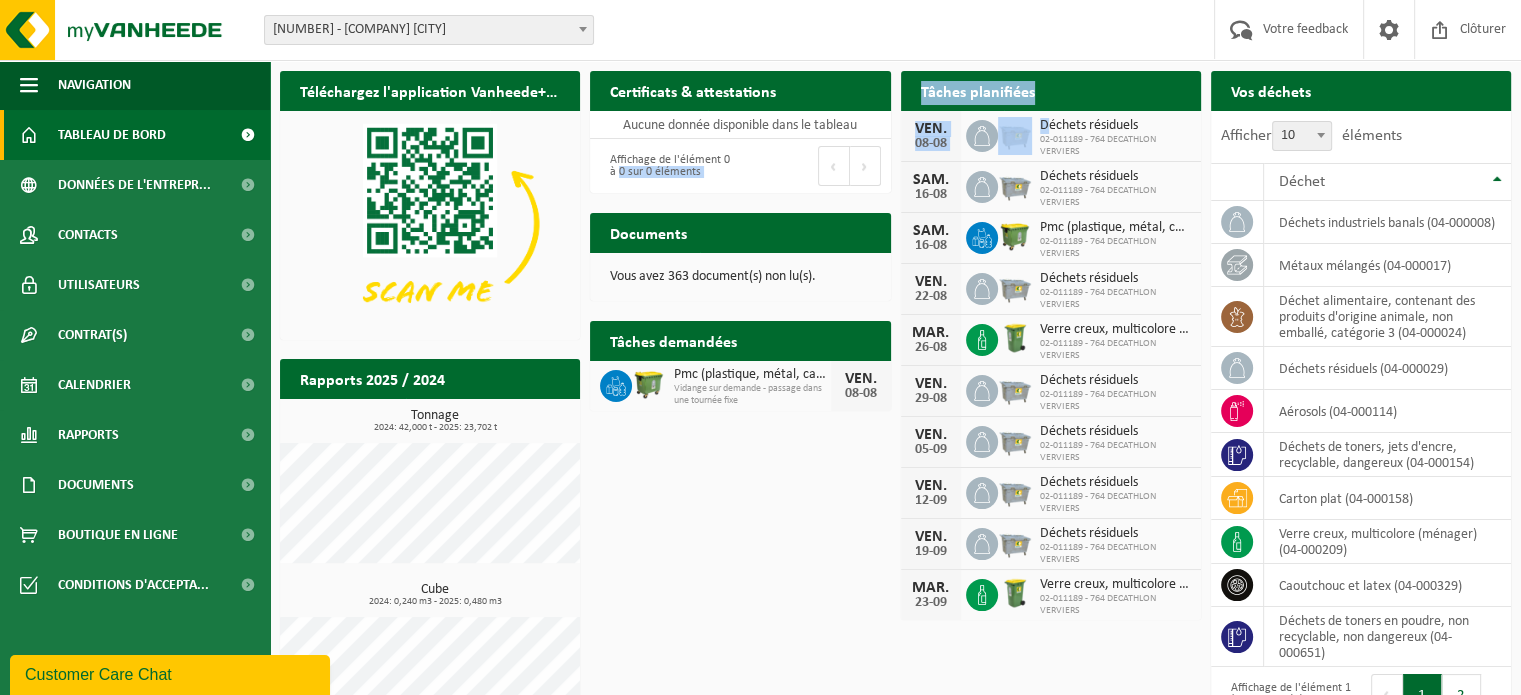 drag, startPoint x: 1051, startPoint y: 113, endPoint x: 617, endPoint y: 191, distance: 440.95352 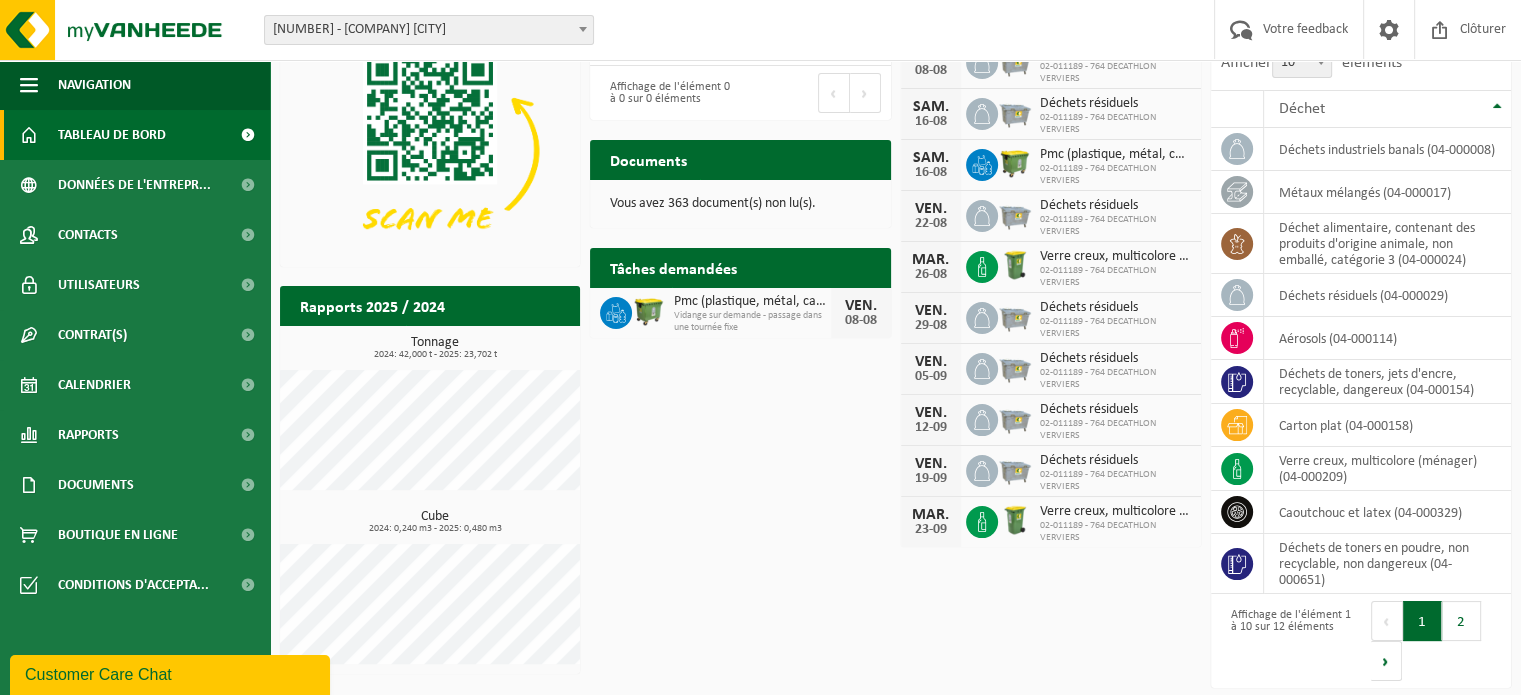 scroll, scrollTop: 0, scrollLeft: 0, axis: both 